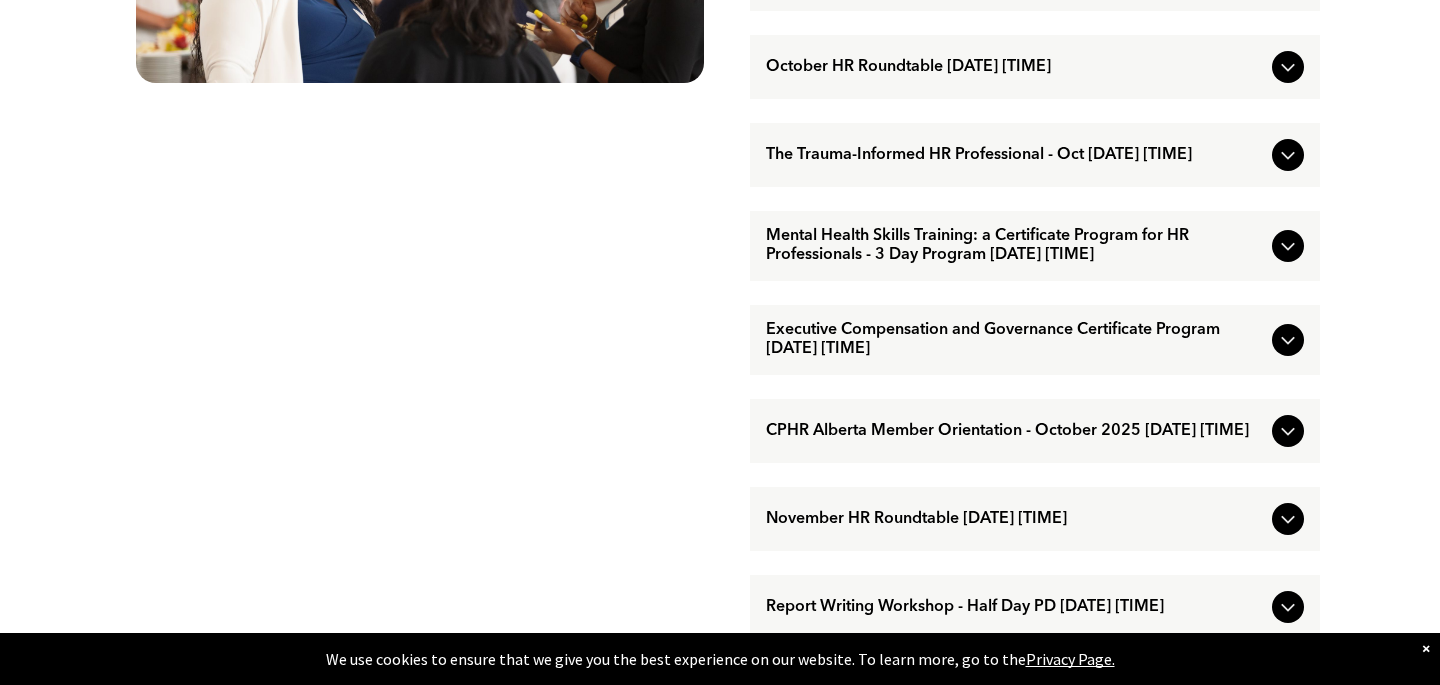 scroll, scrollTop: 1326, scrollLeft: 0, axis: vertical 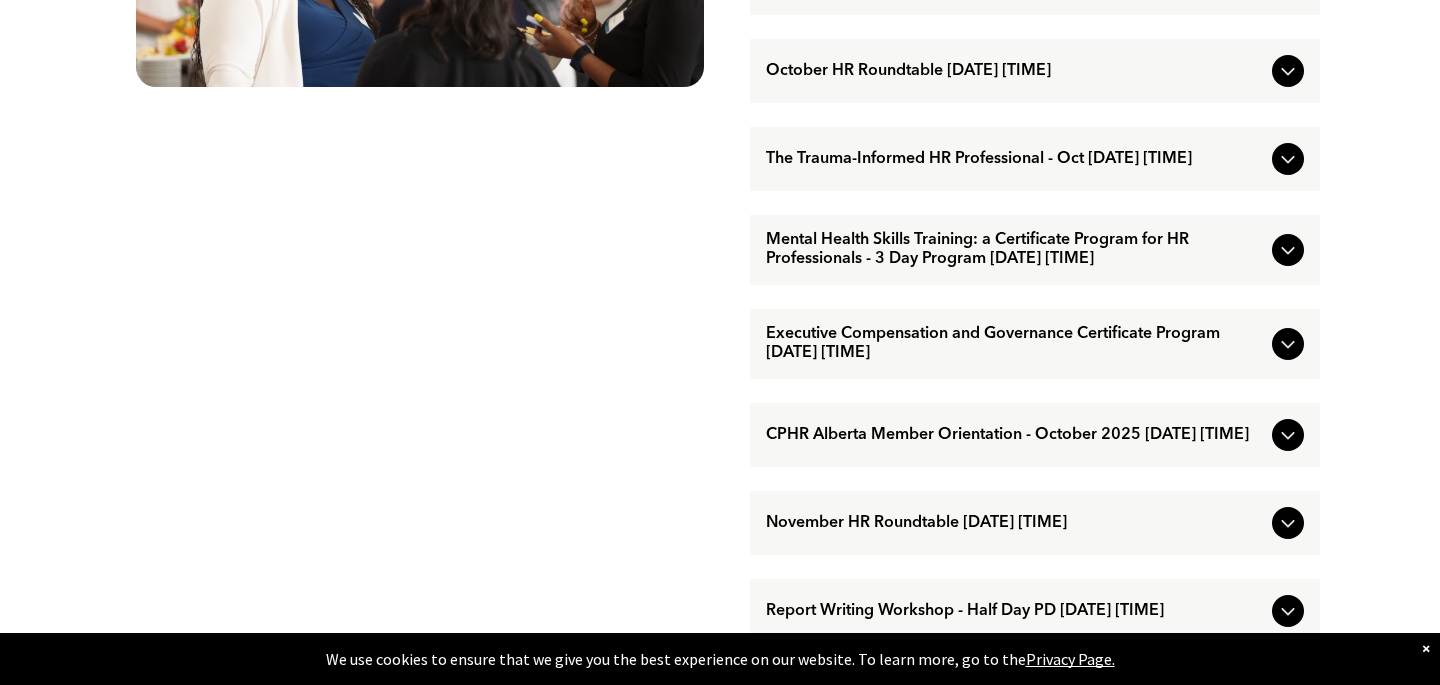 click 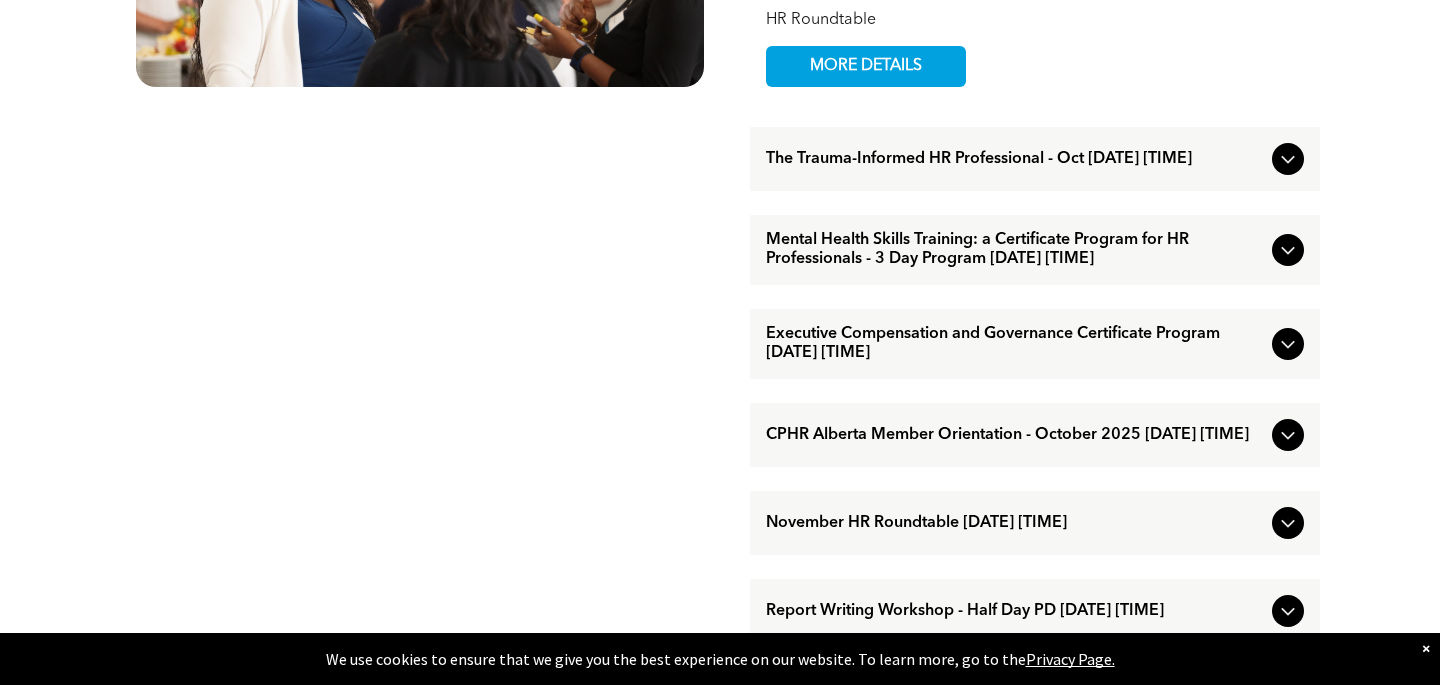 click on "HR Roundtable MORE DETAILS" at bounding box center (1035, 49) 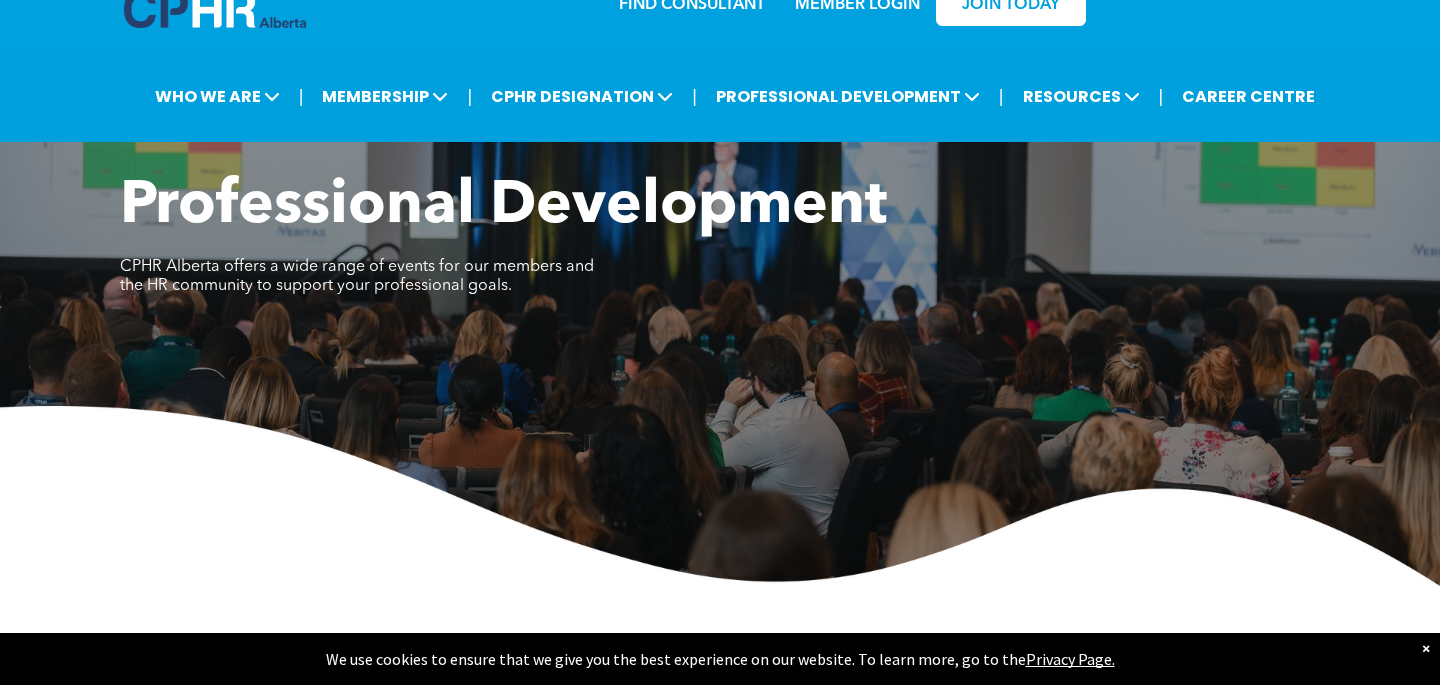 scroll, scrollTop: 0, scrollLeft: 0, axis: both 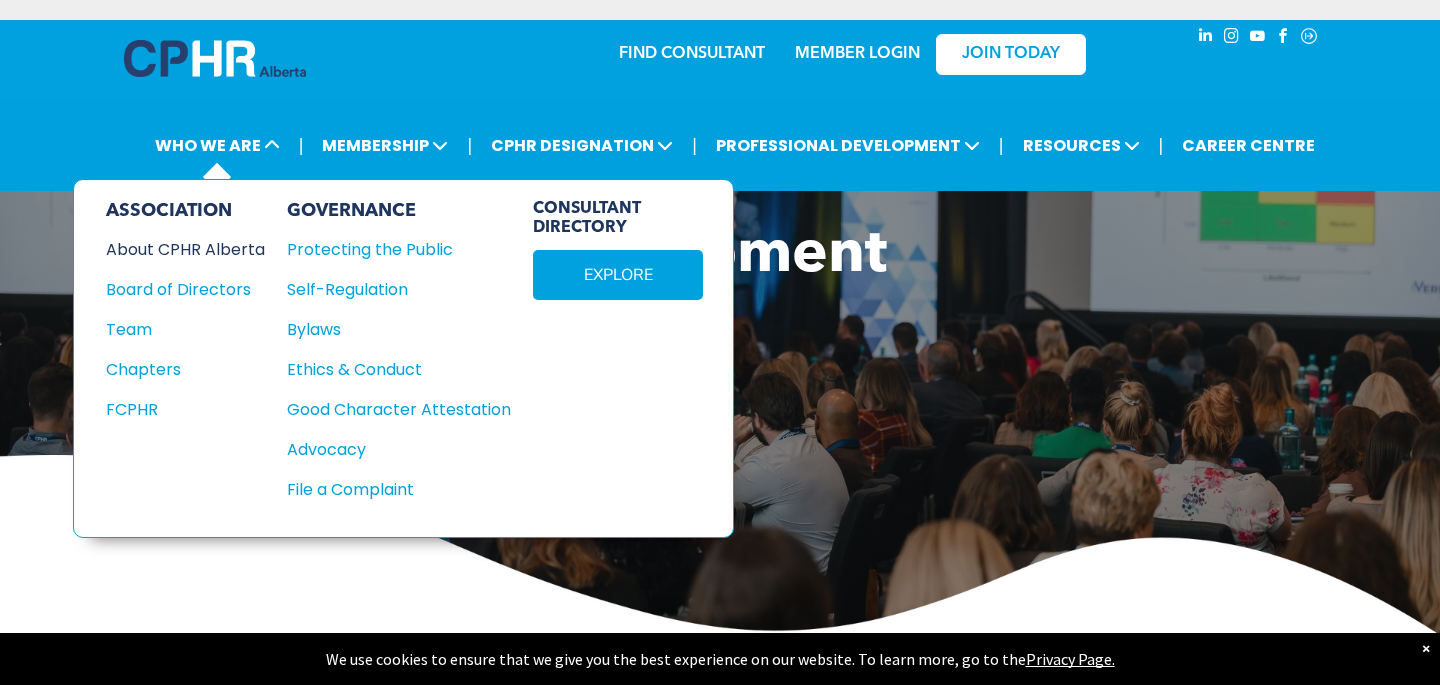 click on "About CPHR Alberta" at bounding box center (177, 249) 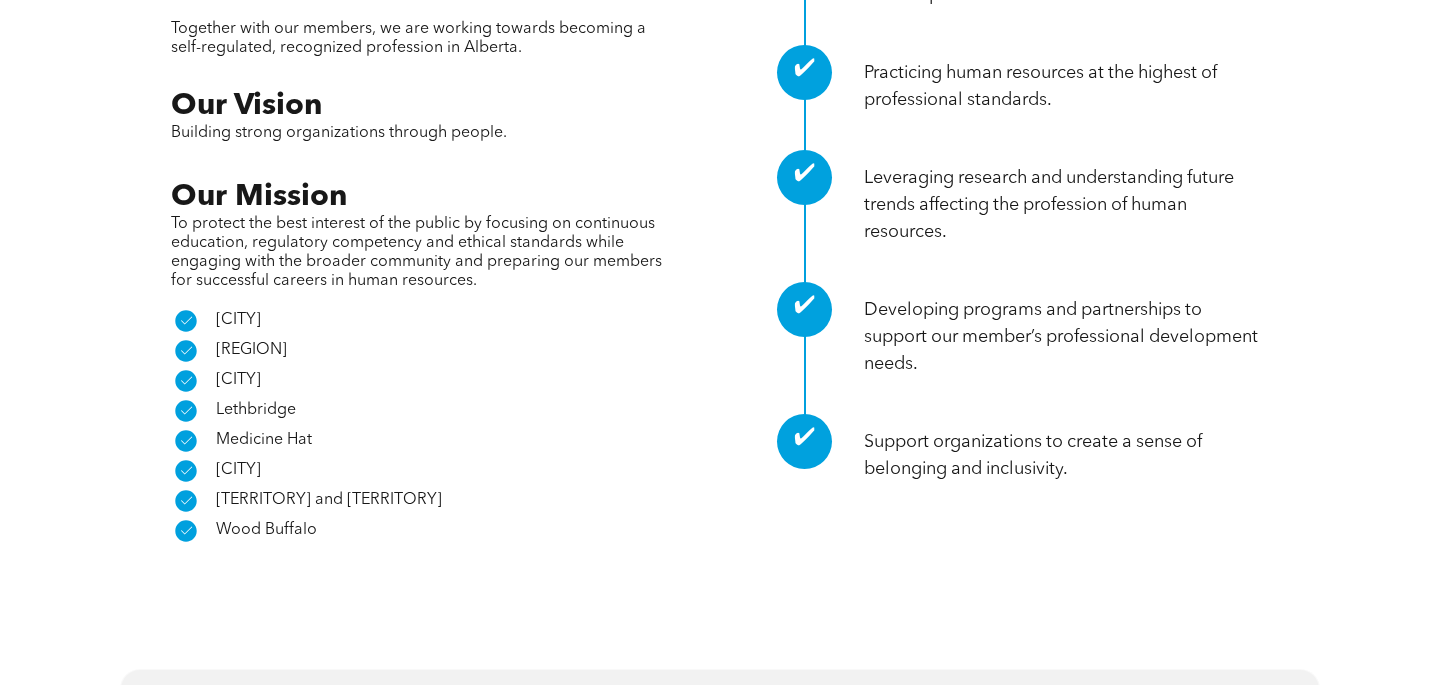 scroll, scrollTop: 935, scrollLeft: 0, axis: vertical 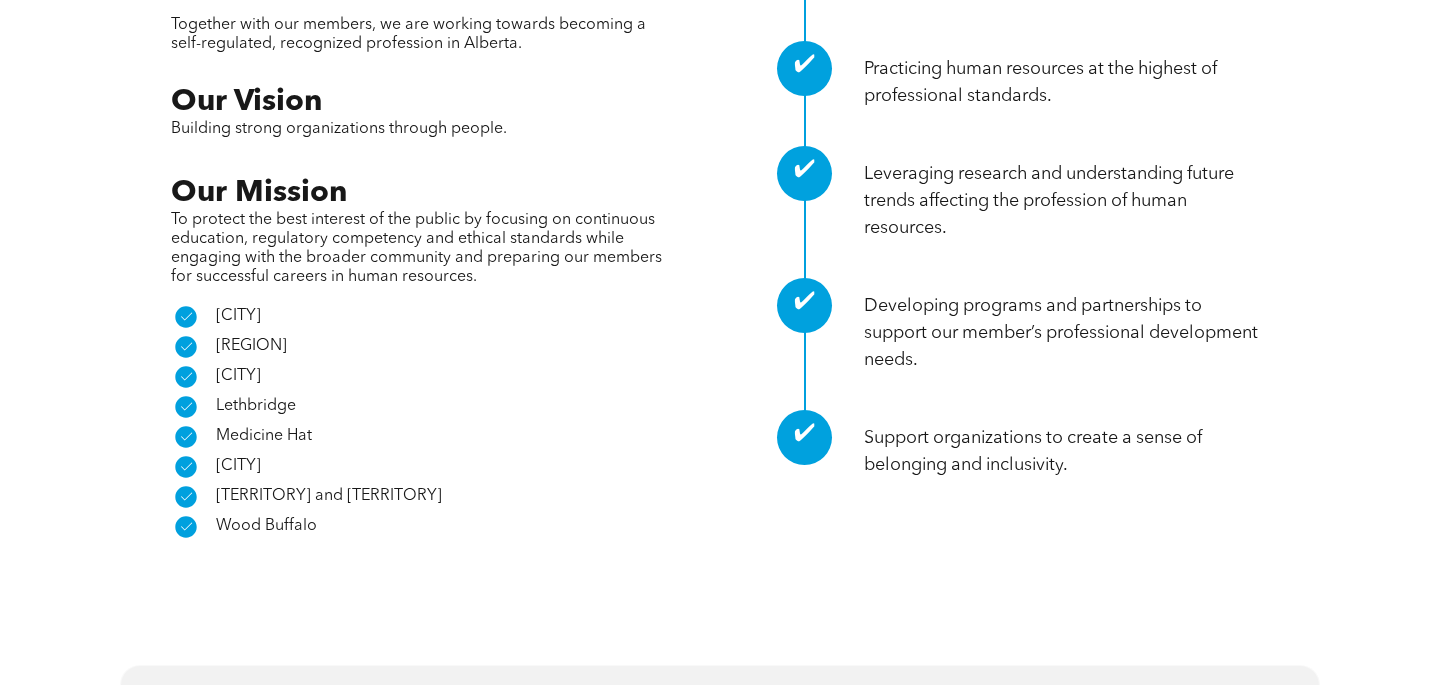 click on "A check mark in a black circle on a white background.
[REGION]" at bounding box center [422, 347] 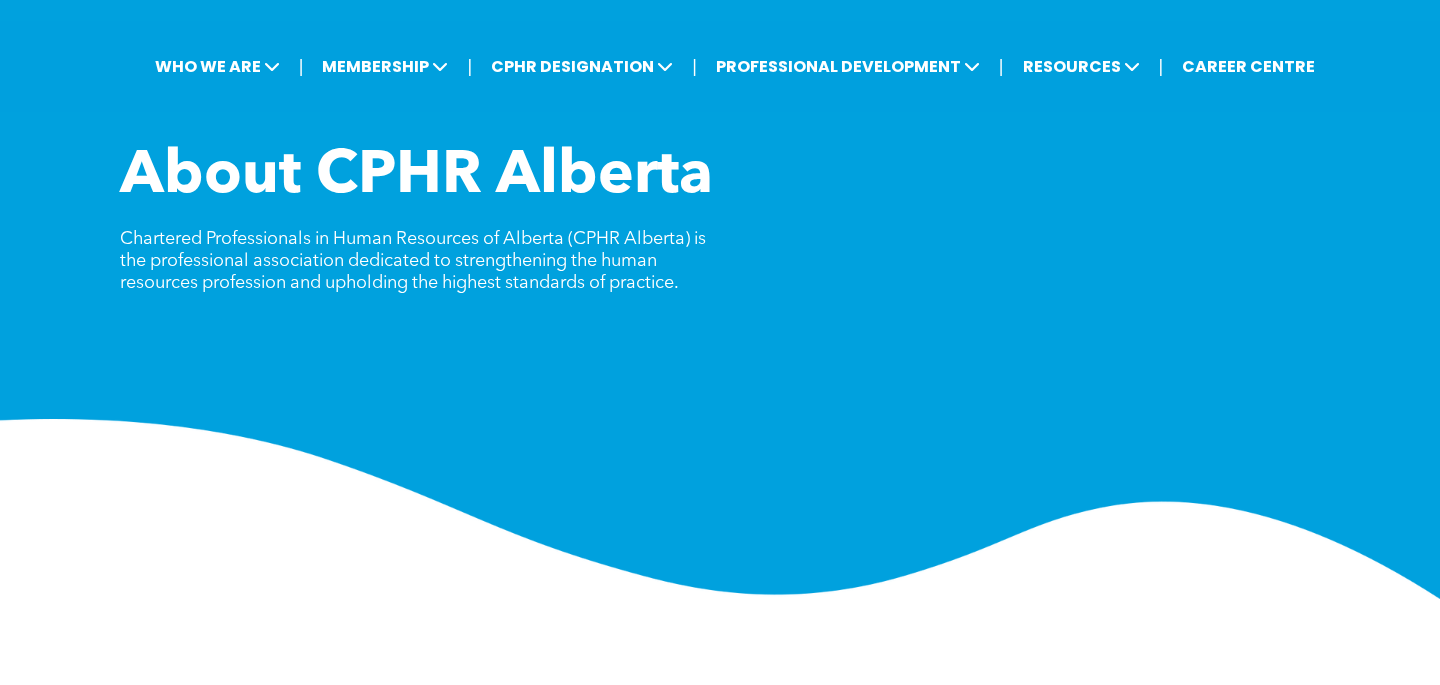scroll, scrollTop: 0, scrollLeft: 0, axis: both 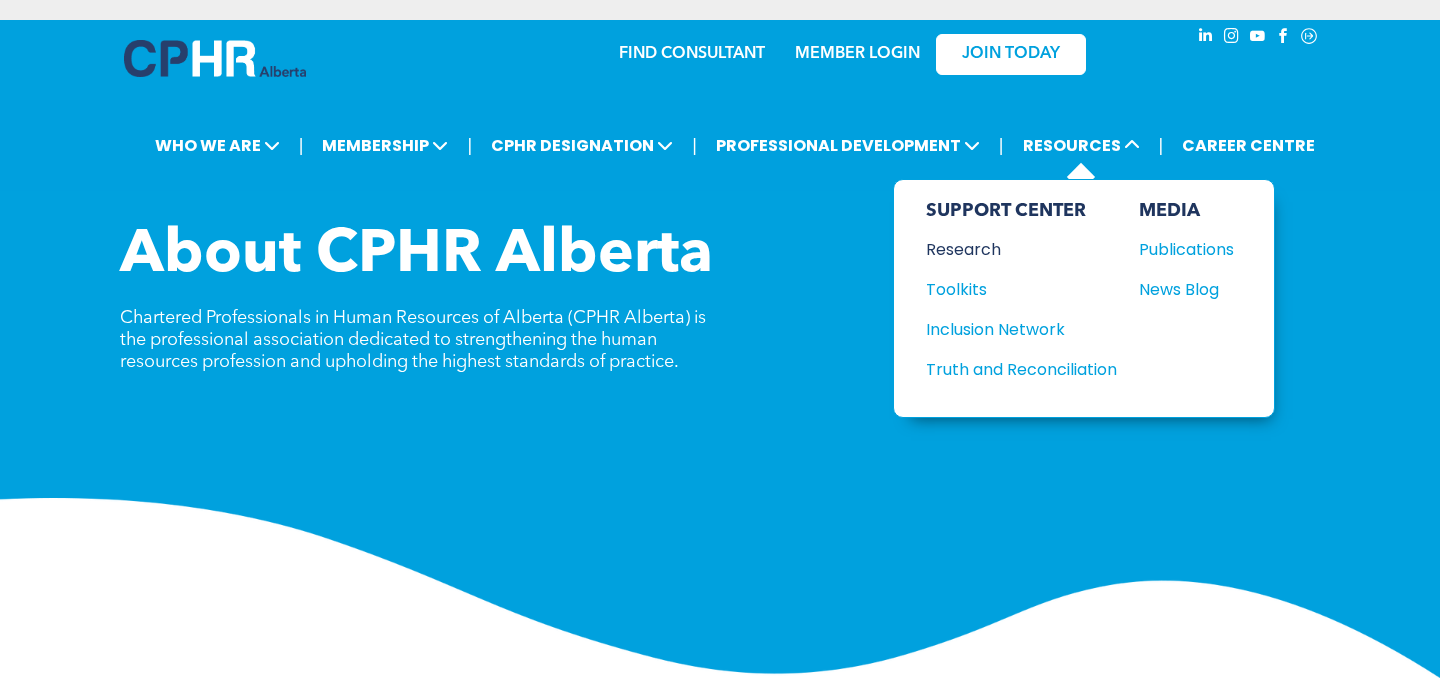 click on "Research" at bounding box center (1012, 249) 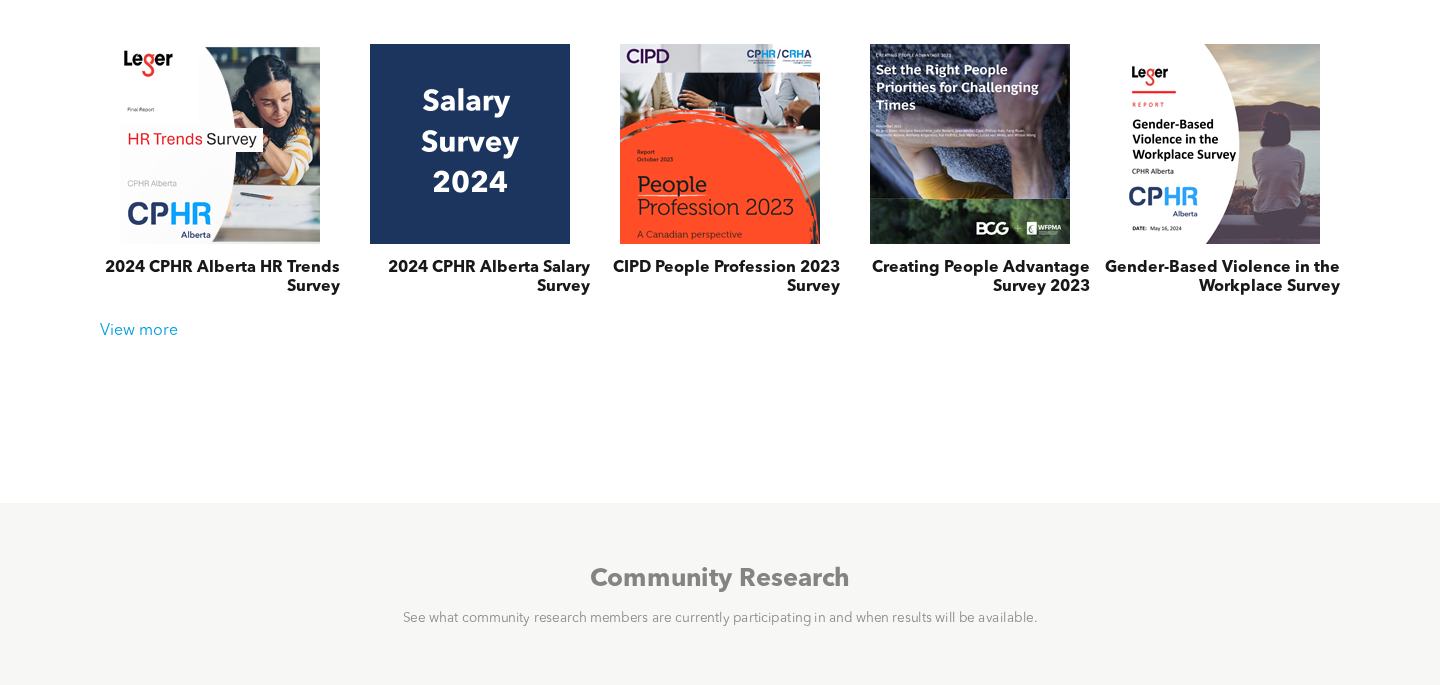 scroll, scrollTop: 899, scrollLeft: 0, axis: vertical 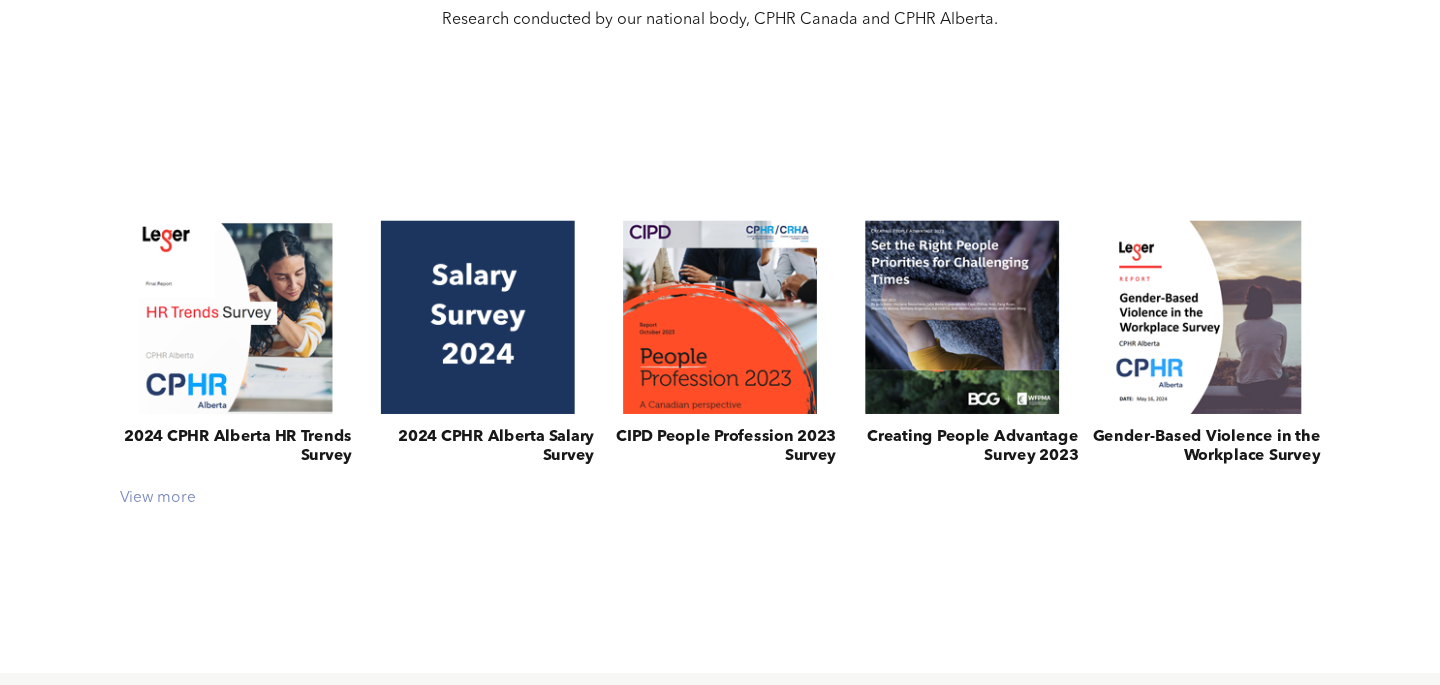 click on "View more" at bounding box center (720, 498) 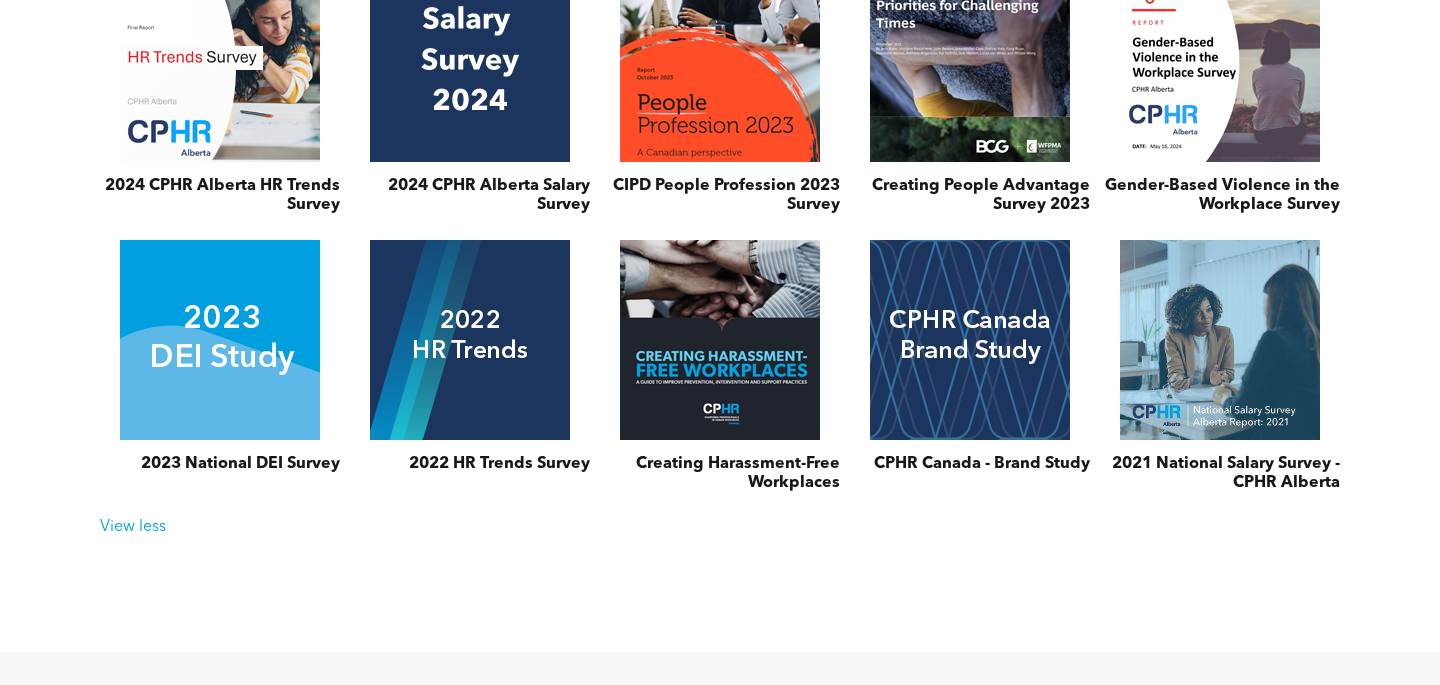 scroll, scrollTop: 934, scrollLeft: 0, axis: vertical 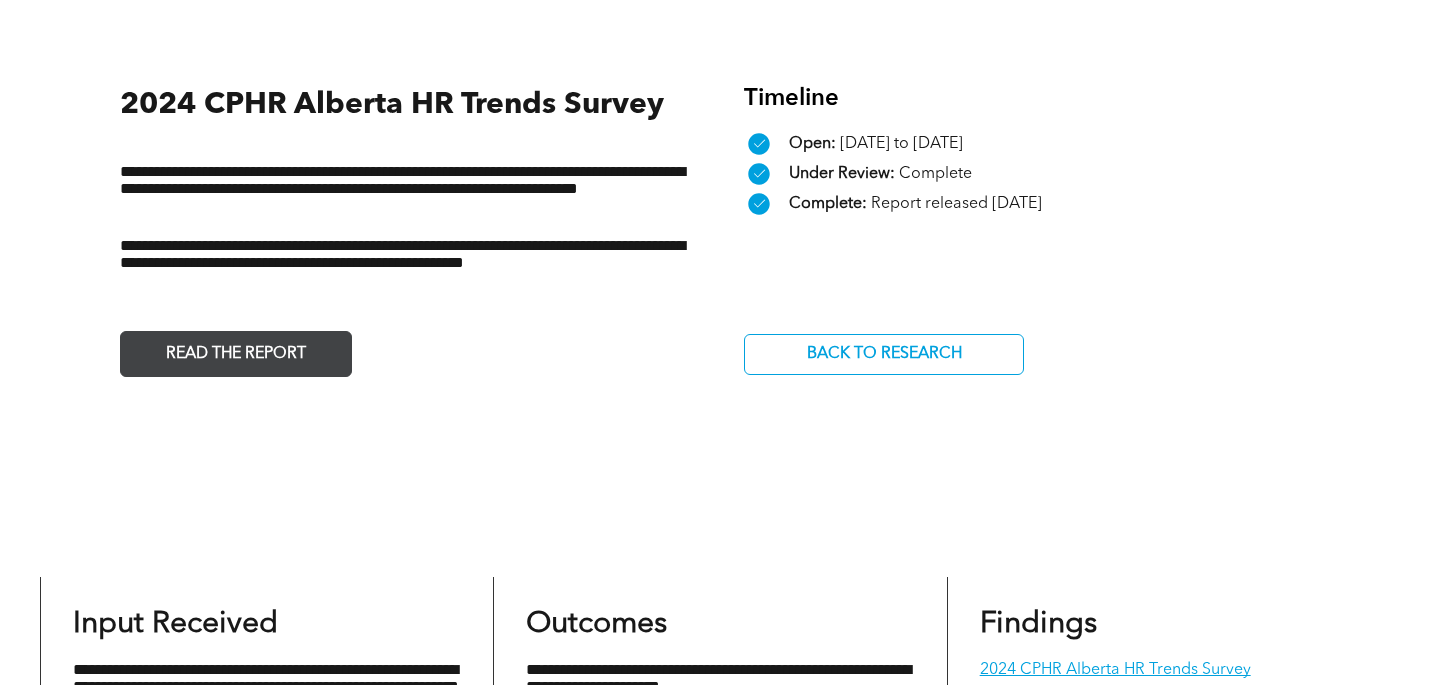 click on "READ THE REPORT" at bounding box center [236, 354] 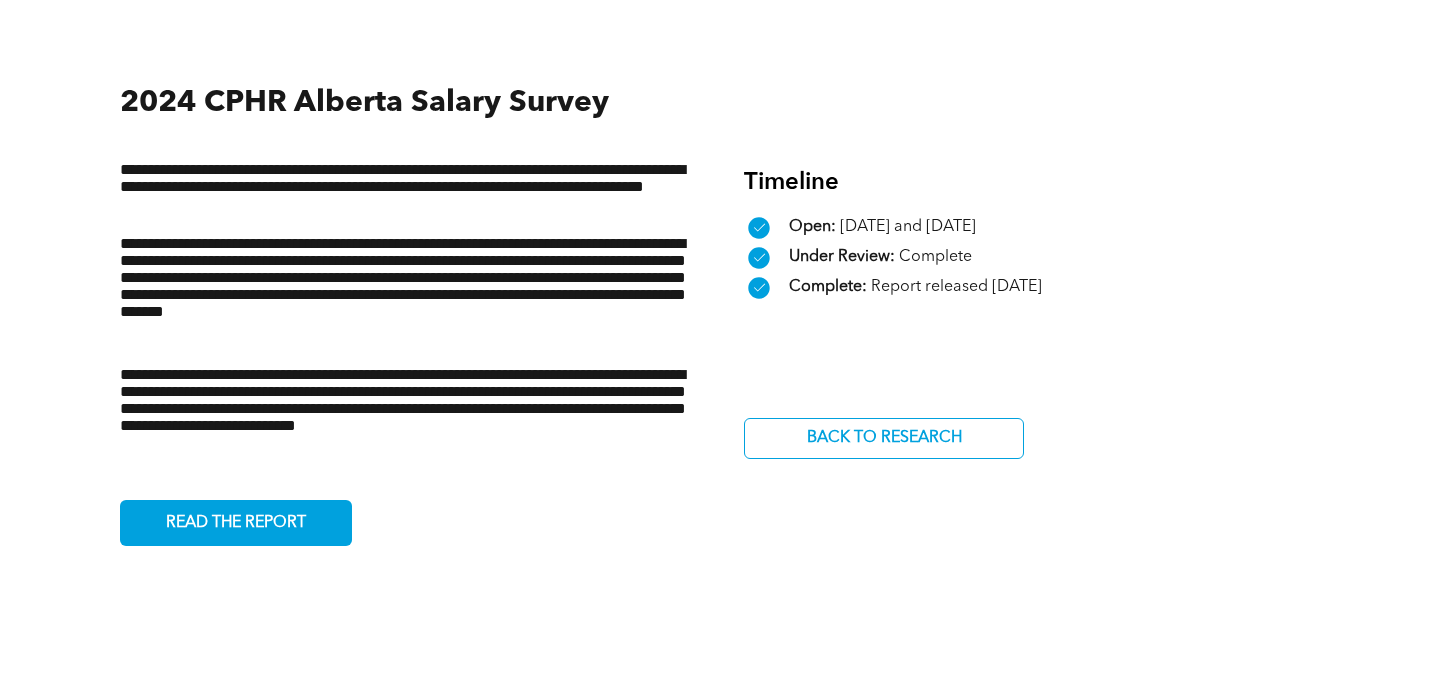 scroll, scrollTop: 672, scrollLeft: 0, axis: vertical 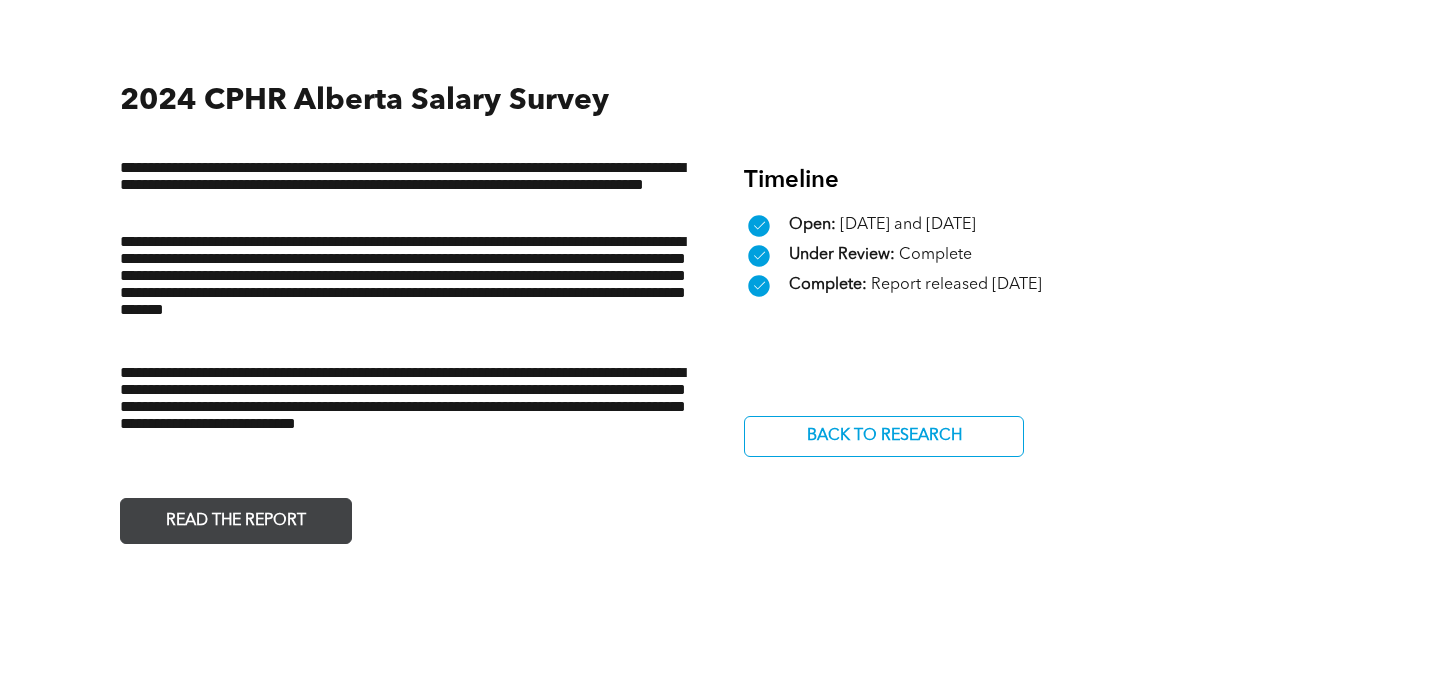 click on "READ THE REPORT" at bounding box center (236, 521) 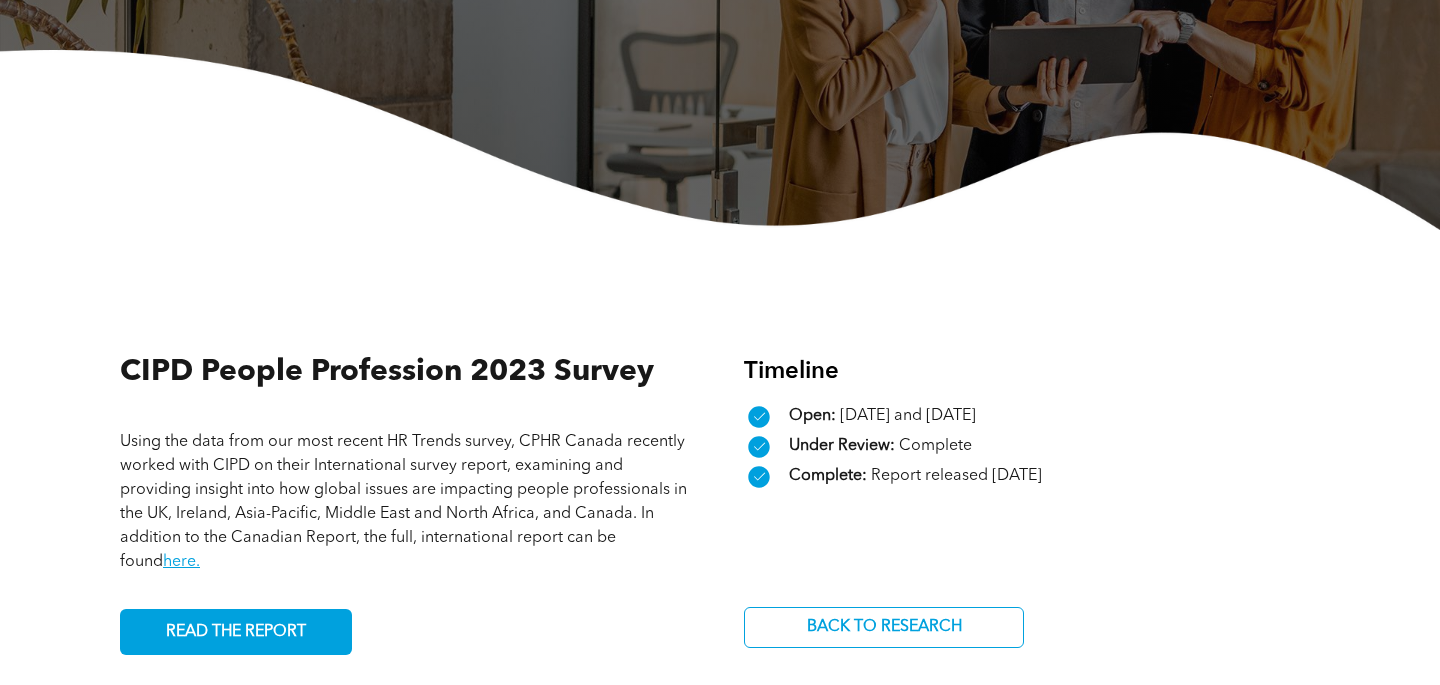 scroll, scrollTop: 0, scrollLeft: 0, axis: both 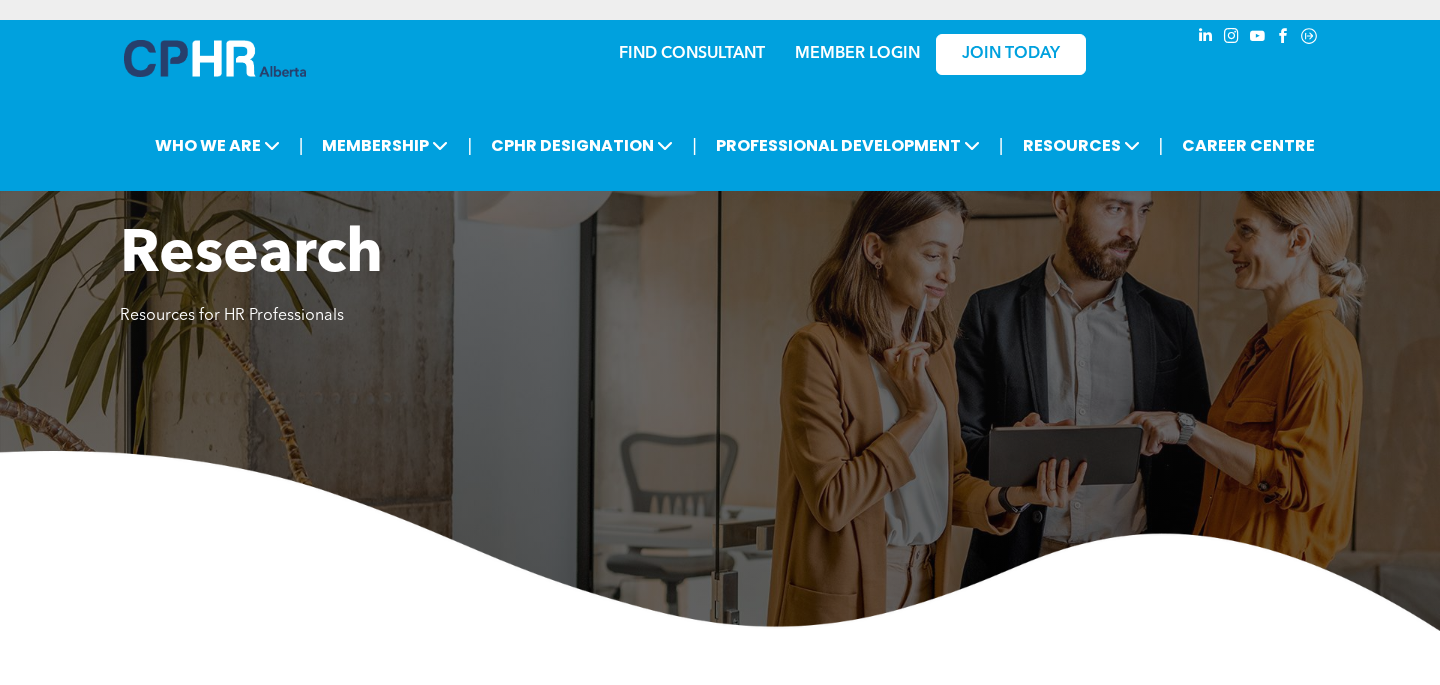 click on "FIND CONSULTANT
MEMBER LOGIN
JOIN TODAY" at bounding box center [720, 52] 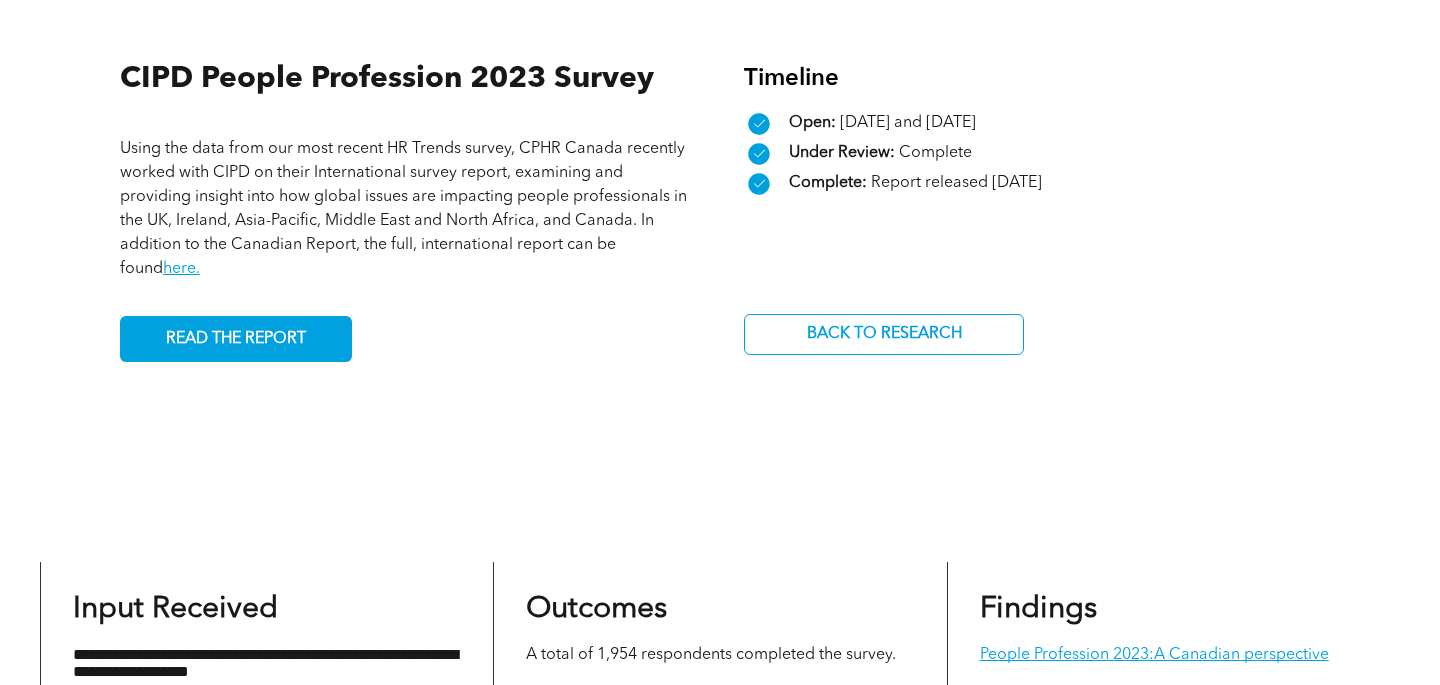 scroll, scrollTop: 697, scrollLeft: 0, axis: vertical 